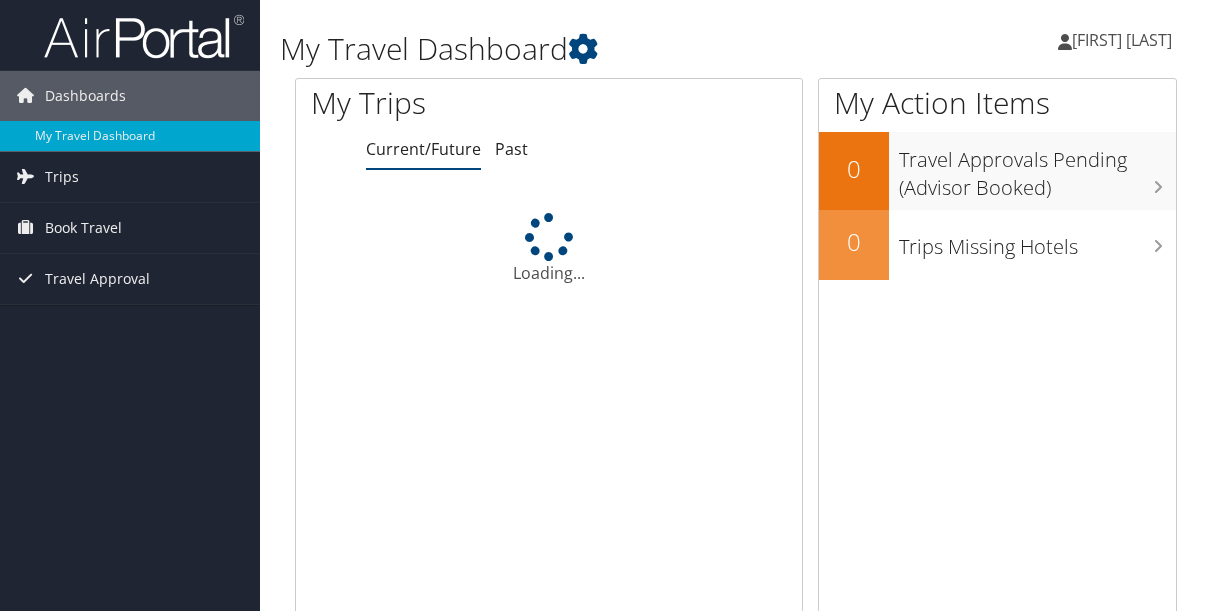scroll, scrollTop: 0, scrollLeft: 0, axis: both 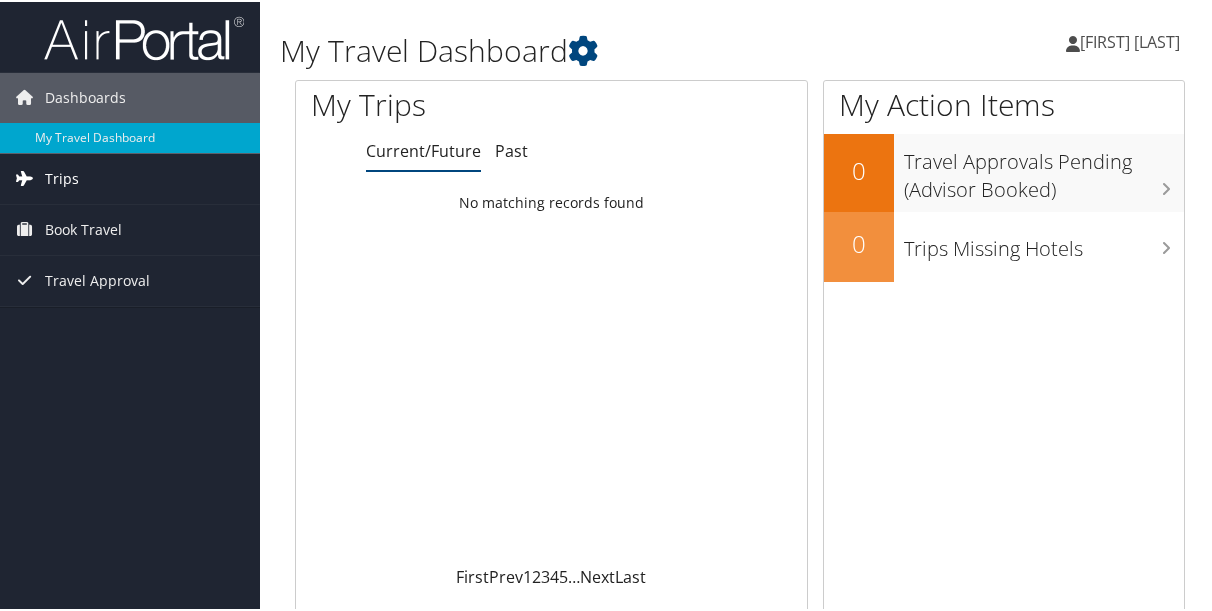 click on "Trips" at bounding box center (62, 177) 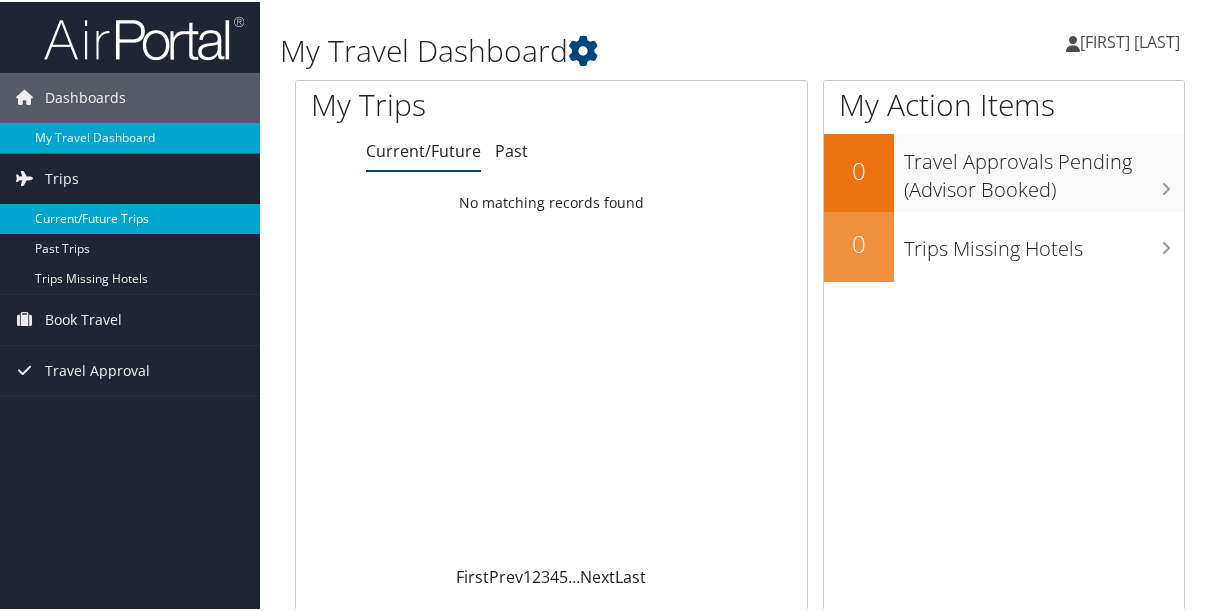 click on "Current/Future Trips" at bounding box center (130, 217) 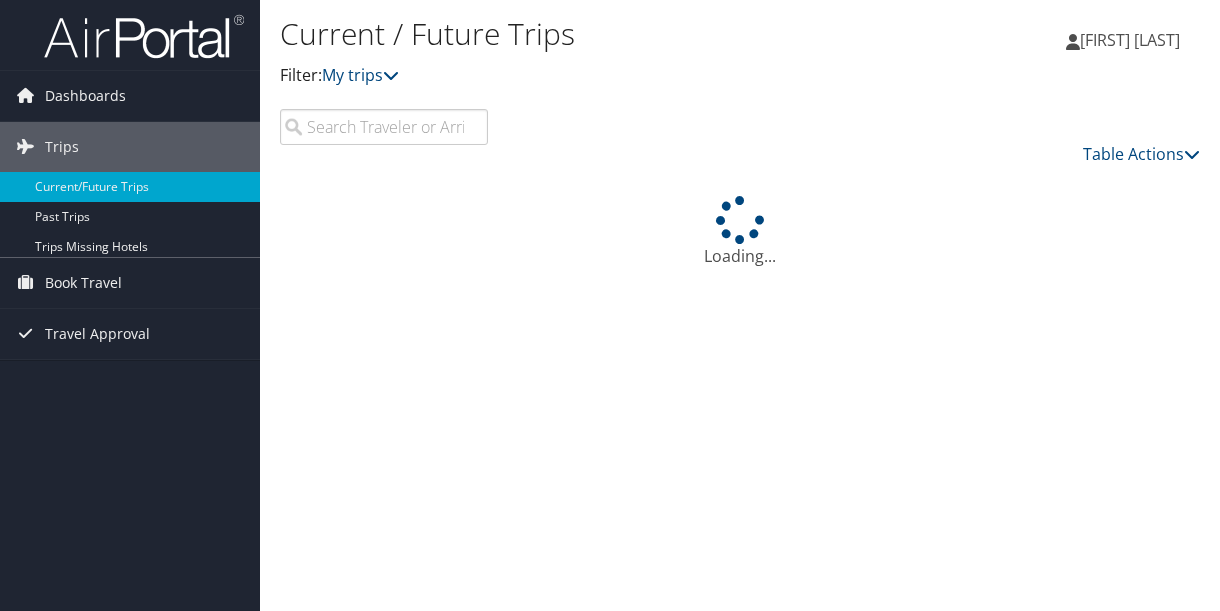 scroll, scrollTop: 0, scrollLeft: 0, axis: both 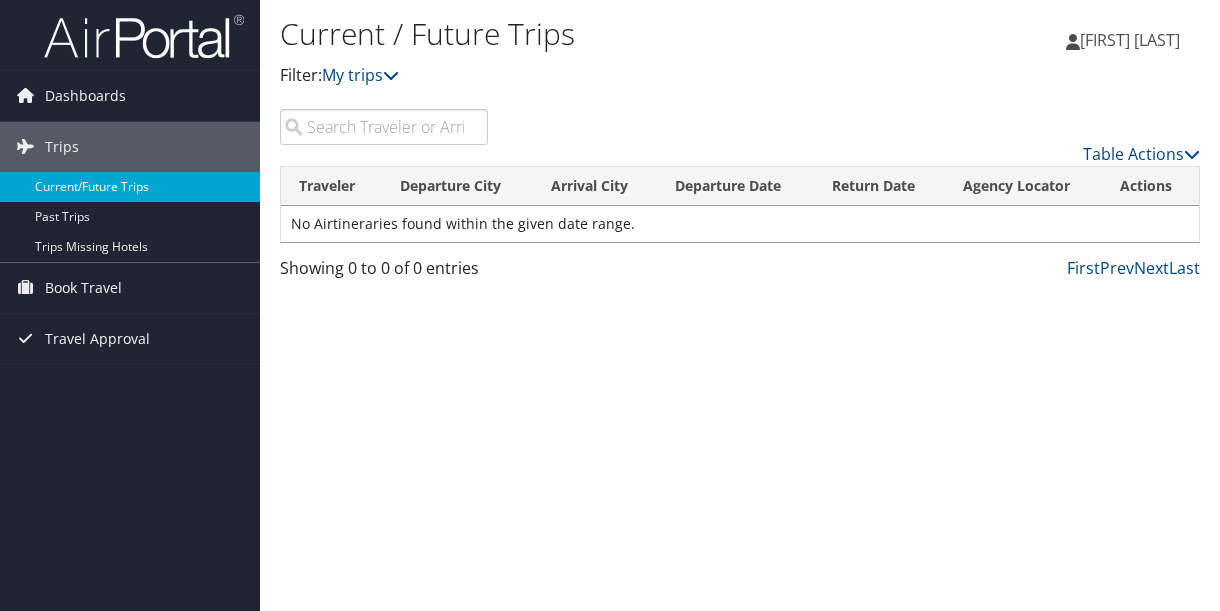 click on "Current/Future Trips" at bounding box center (130, 187) 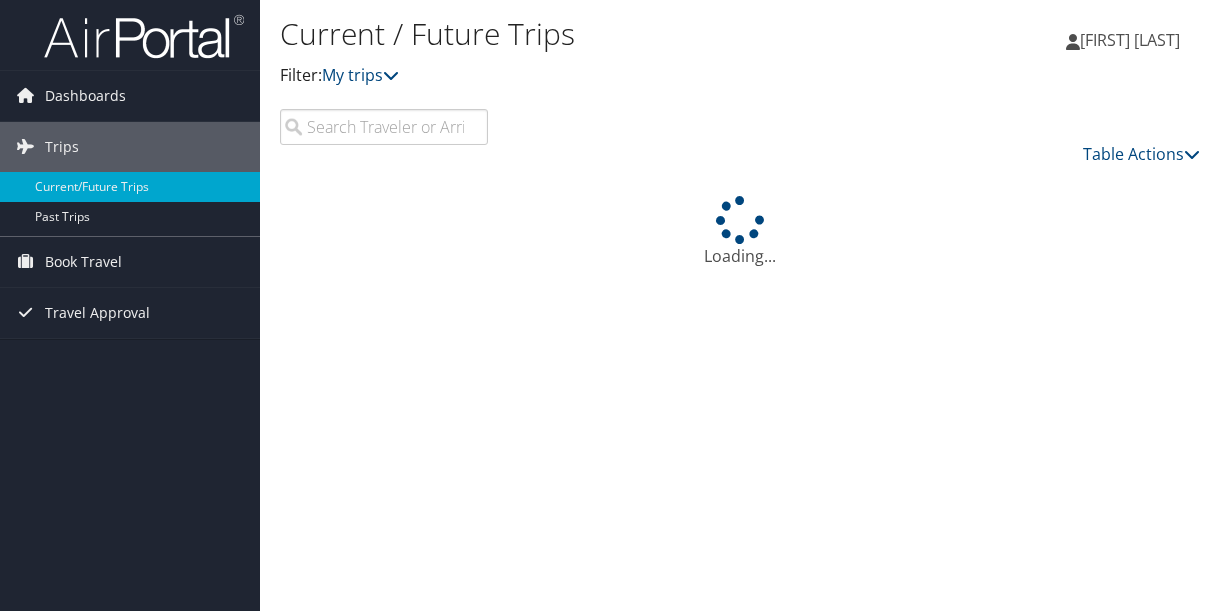 scroll, scrollTop: 0, scrollLeft: 0, axis: both 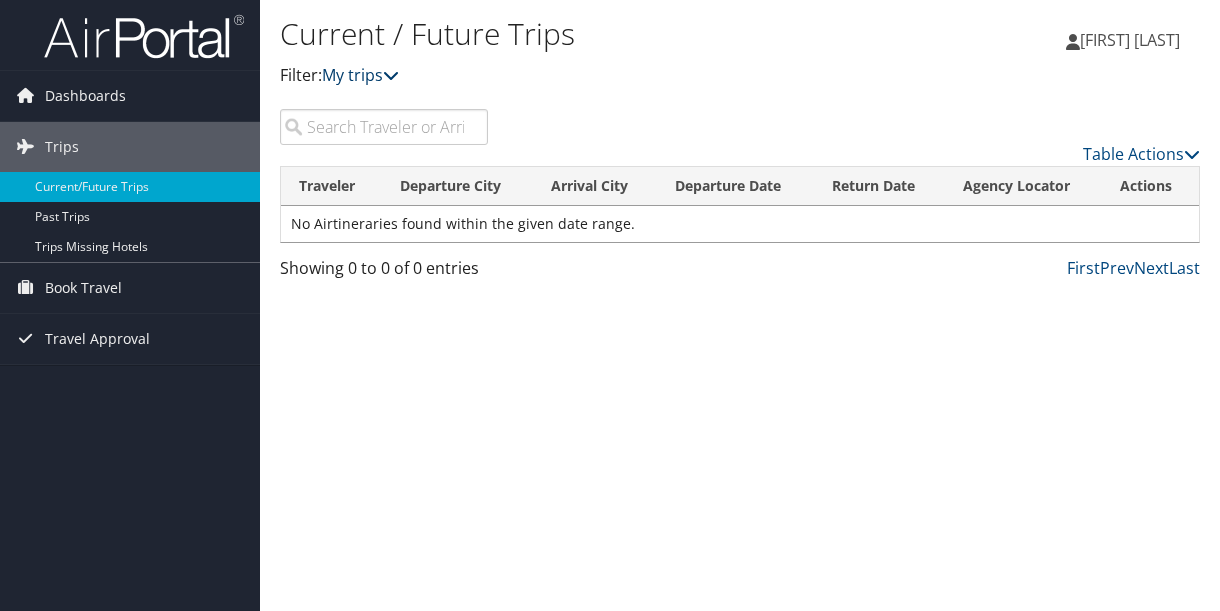 click at bounding box center [391, 75] 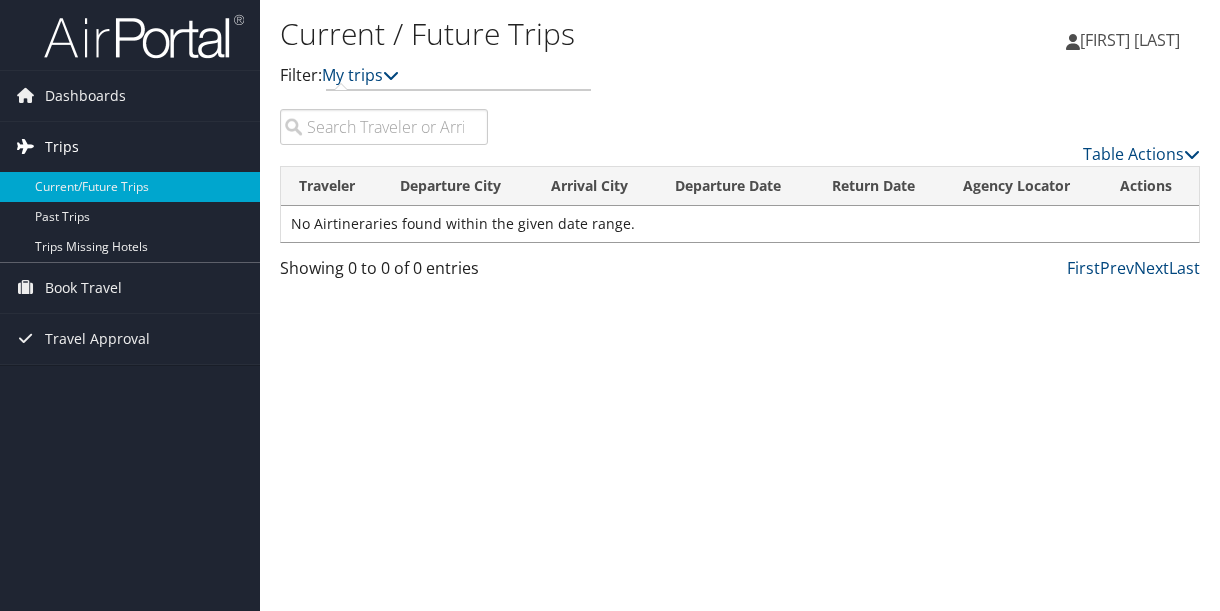 click on "Trips" at bounding box center (62, 147) 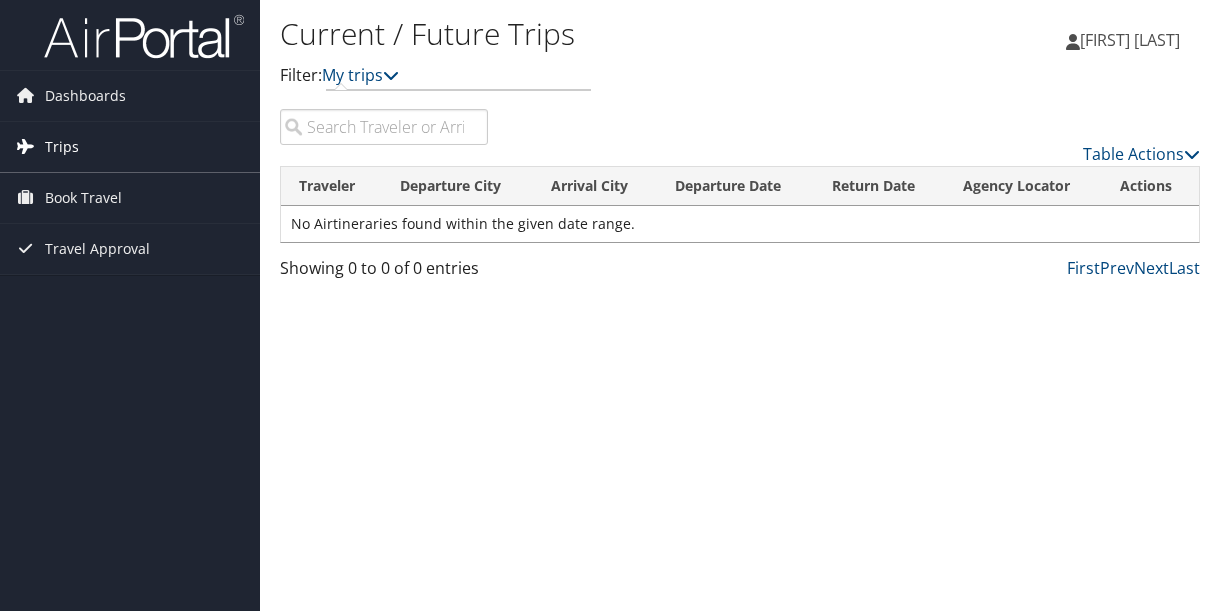 click on "Trips" at bounding box center (62, 147) 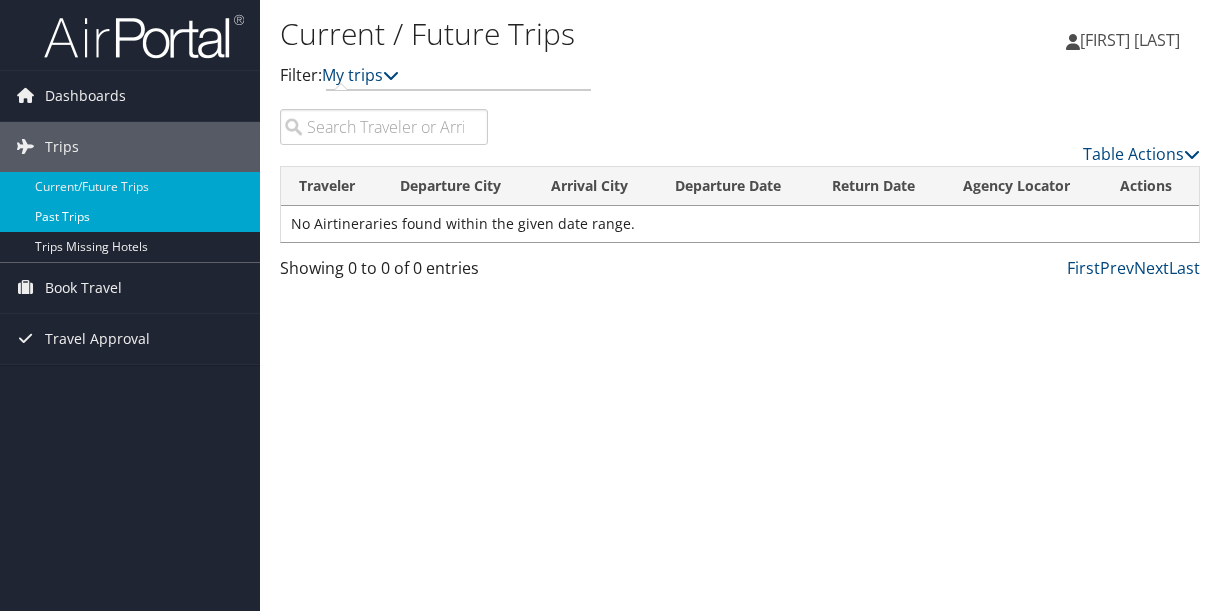 click on "Past Trips" at bounding box center [130, 217] 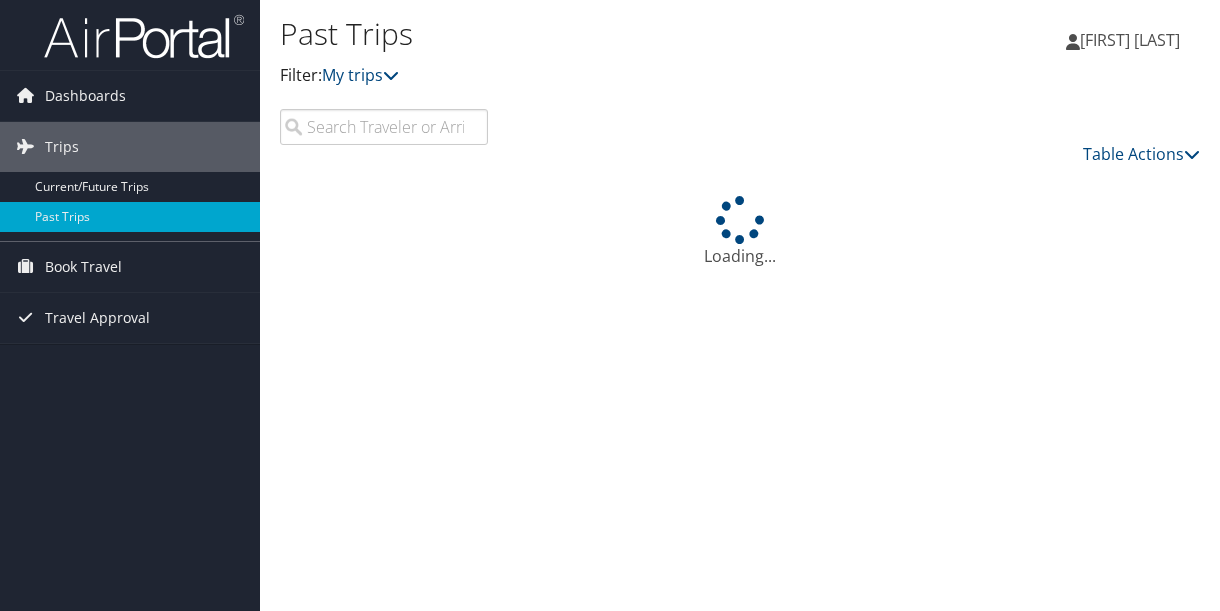 scroll, scrollTop: 0, scrollLeft: 0, axis: both 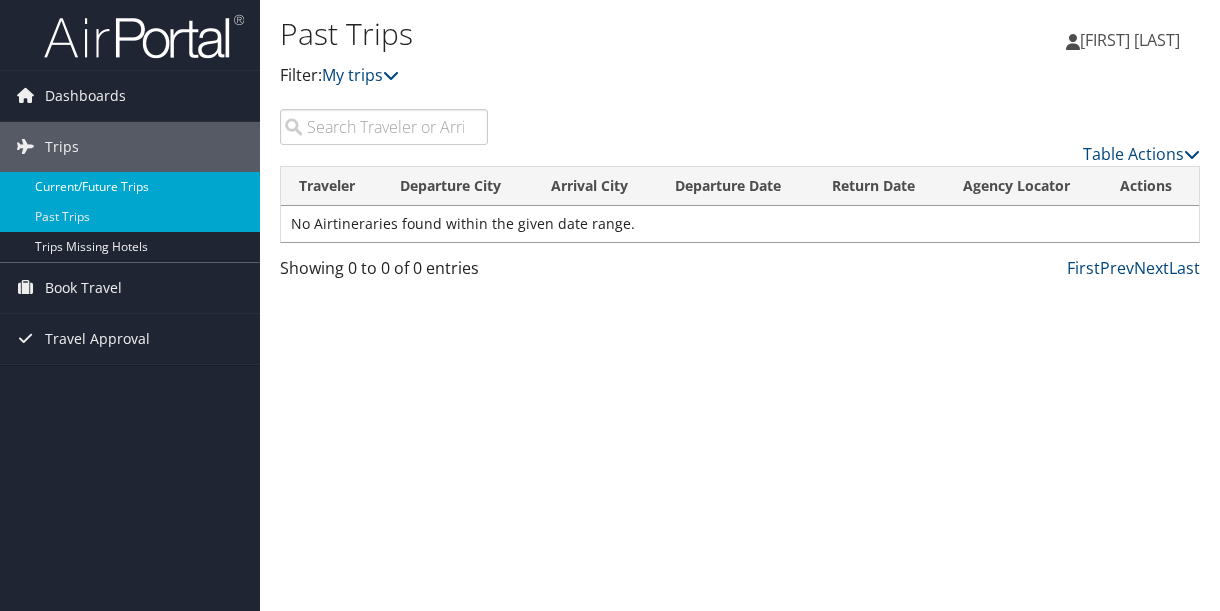 click on "Current/Future Trips" at bounding box center [130, 187] 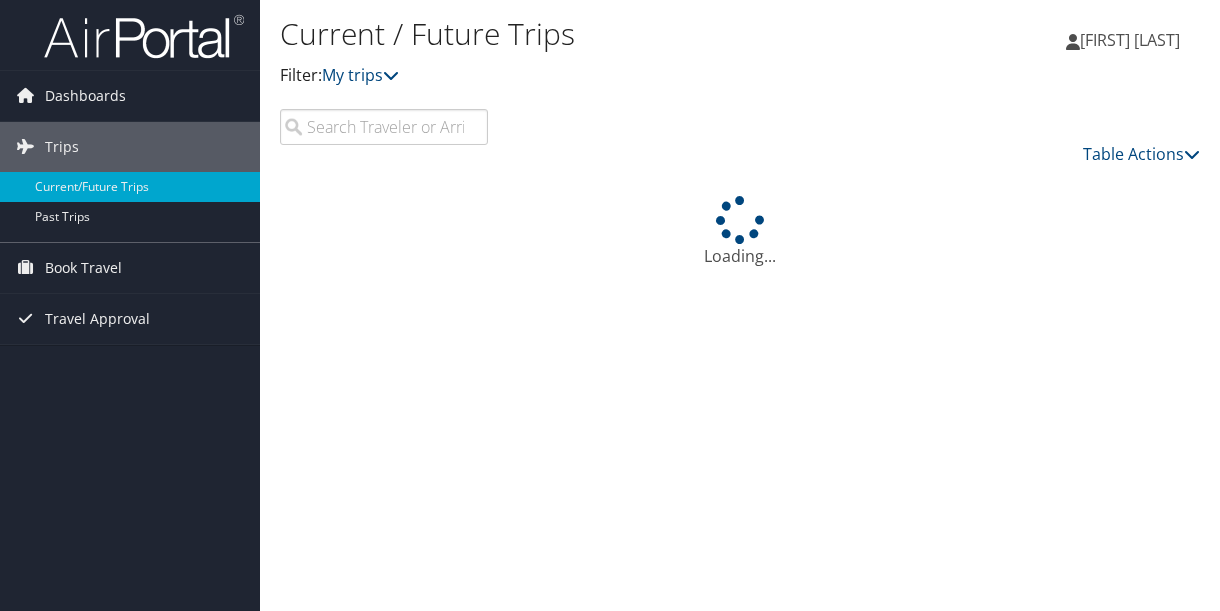 scroll, scrollTop: 0, scrollLeft: 0, axis: both 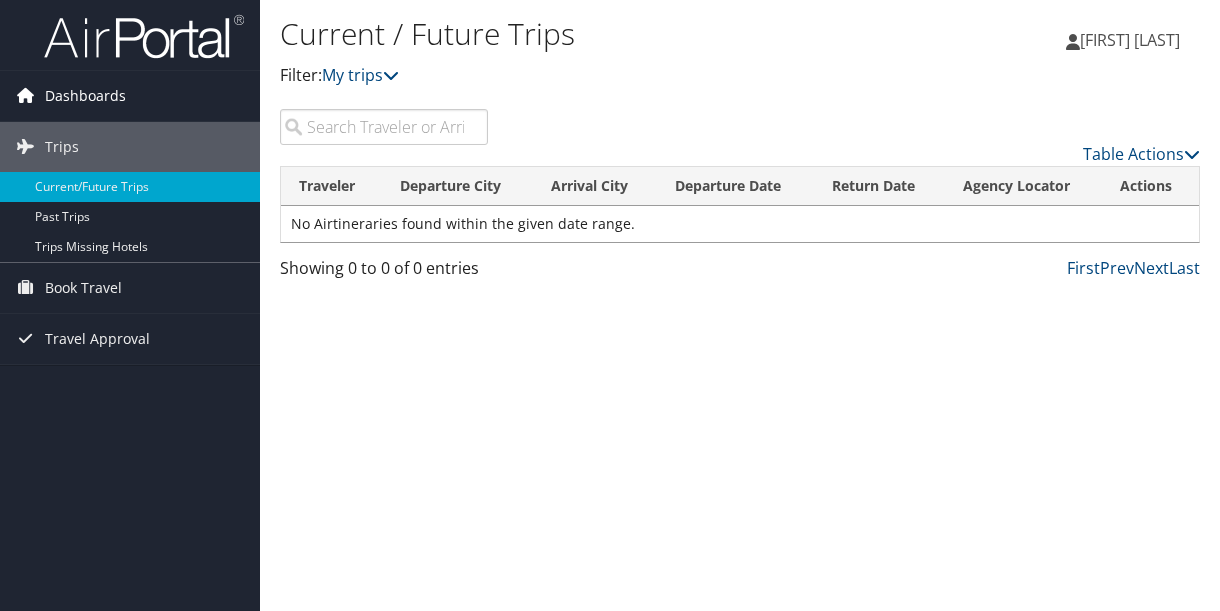 click on "Dashboards" at bounding box center (85, 96) 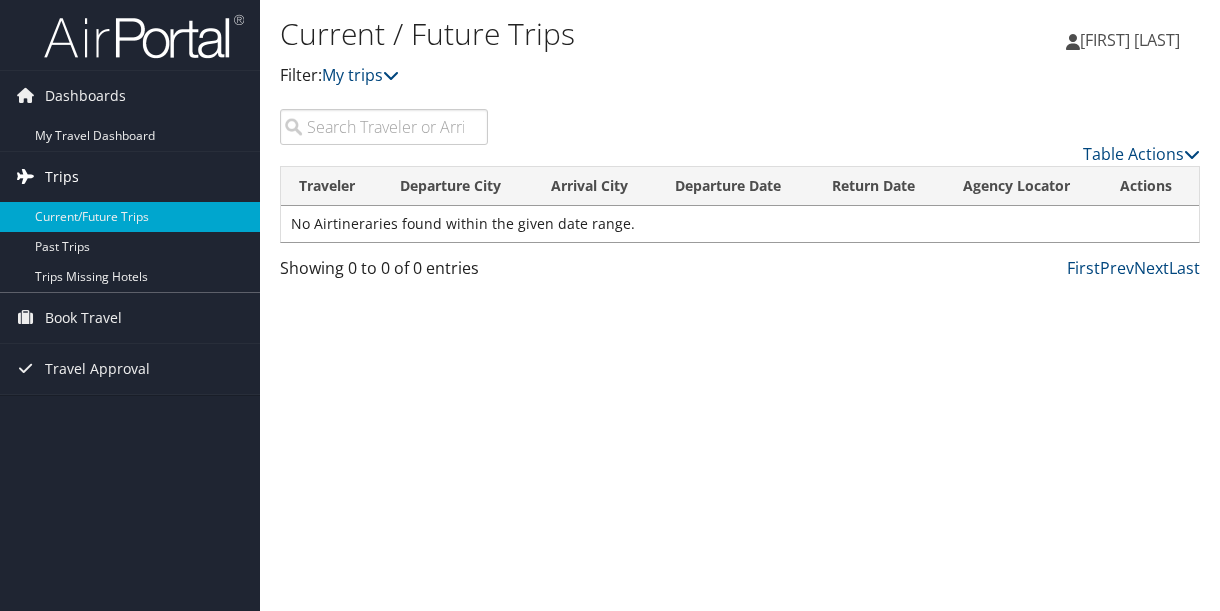 click on "Trips" at bounding box center [62, 177] 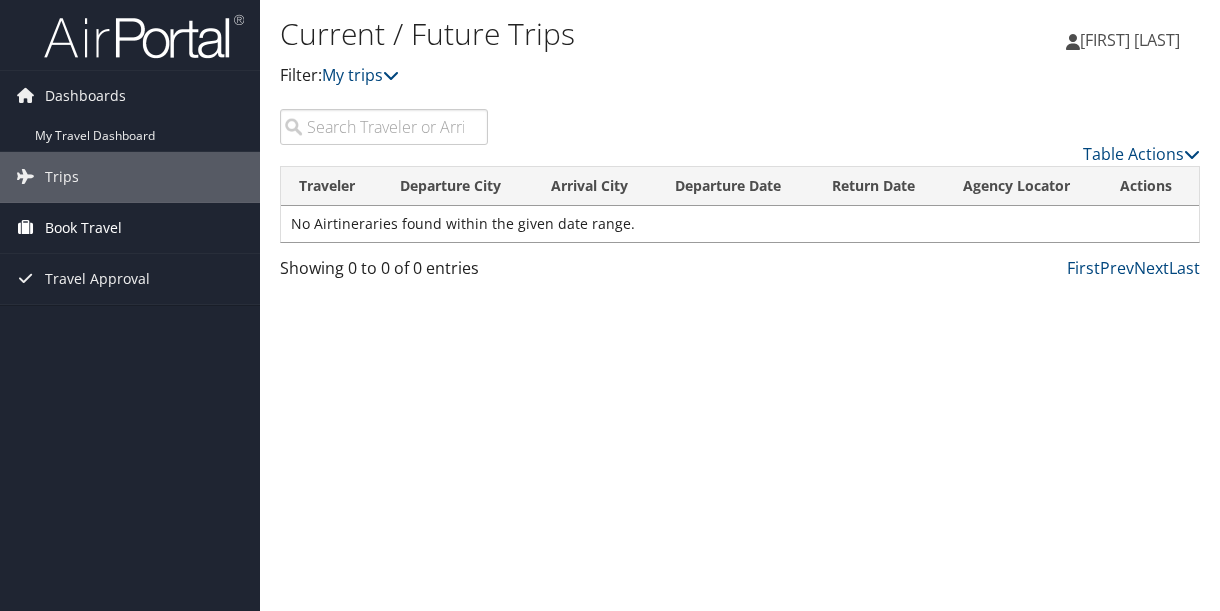 click on "Book Travel" at bounding box center (83, 228) 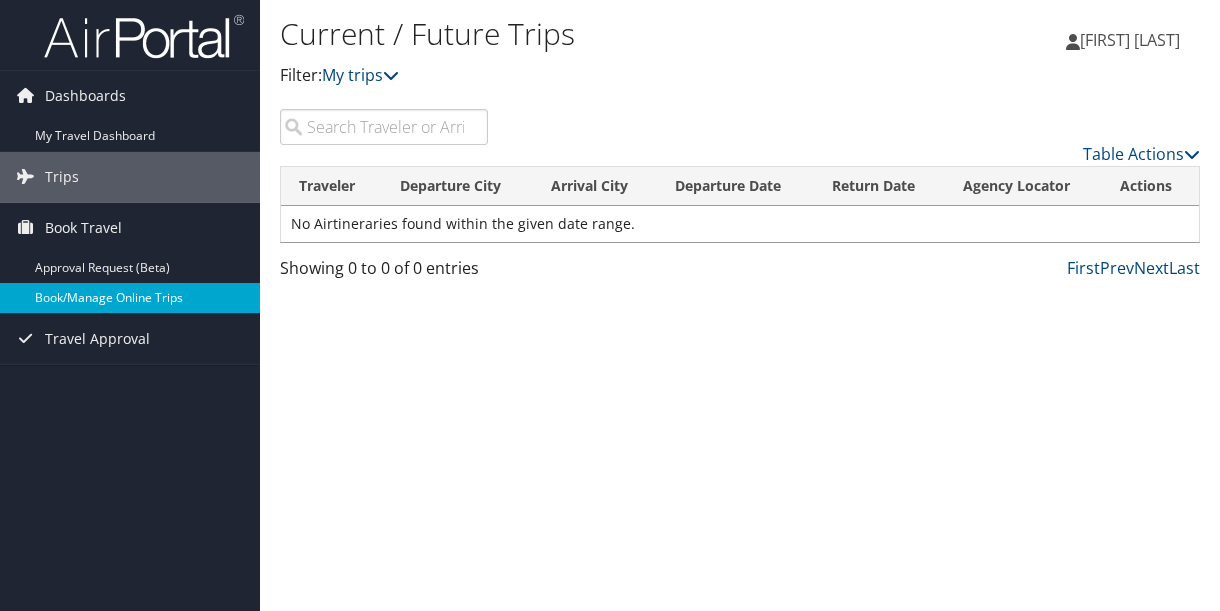 click on "Book/Manage Online Trips" at bounding box center (130, 298) 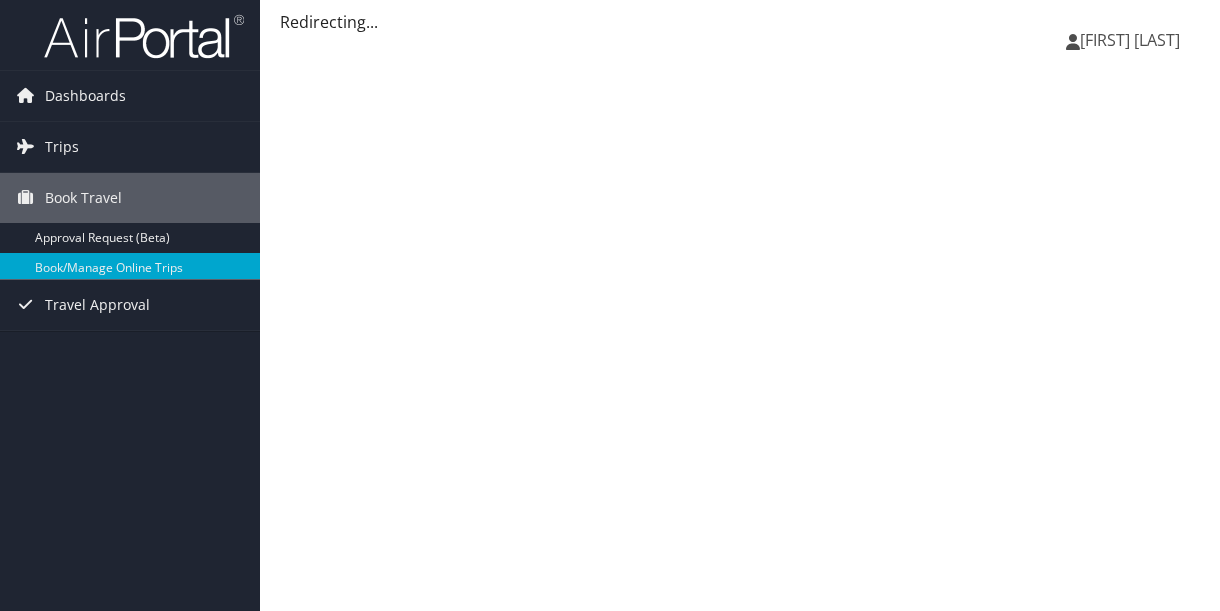 scroll, scrollTop: 0, scrollLeft: 0, axis: both 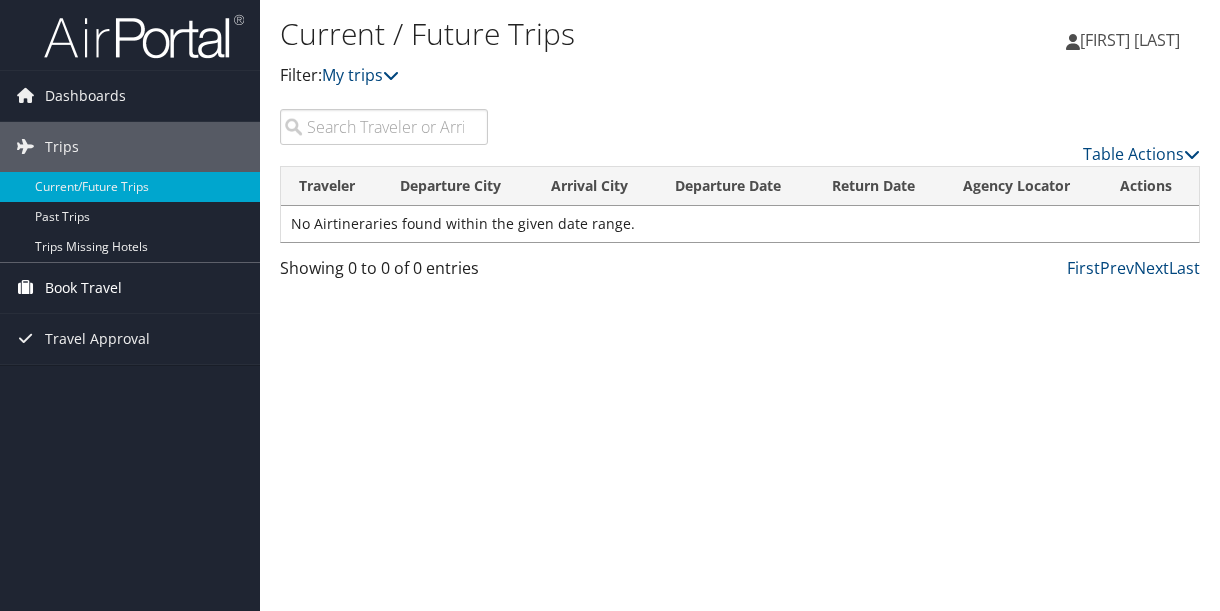 click on "Book Travel" at bounding box center (83, 288) 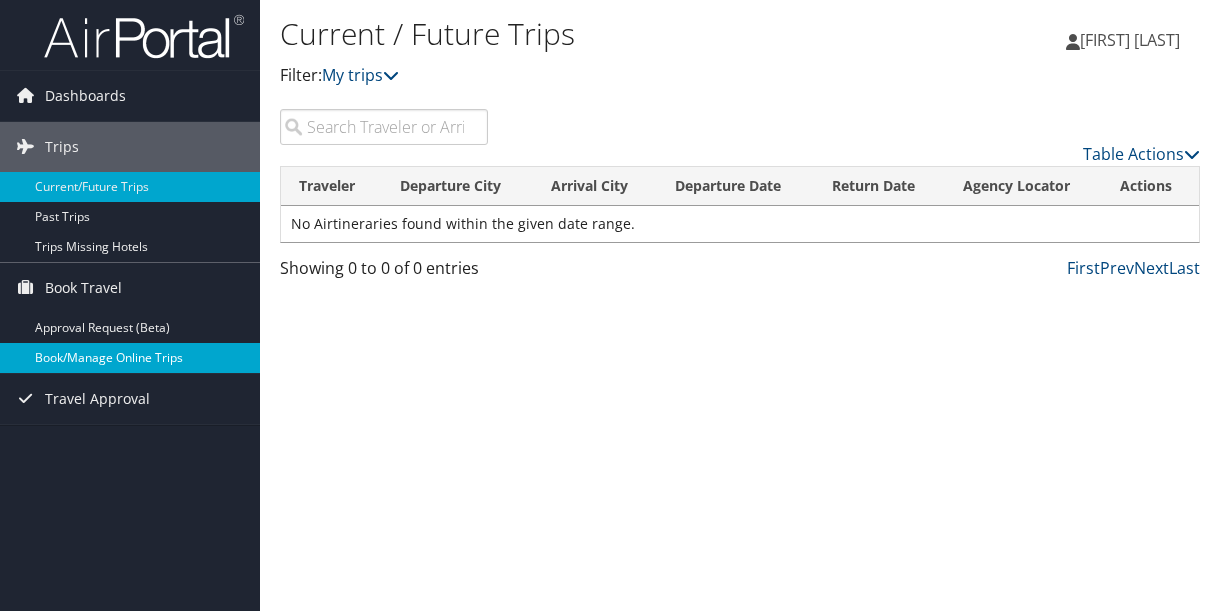 click on "Book/Manage Online Trips" at bounding box center [130, 358] 